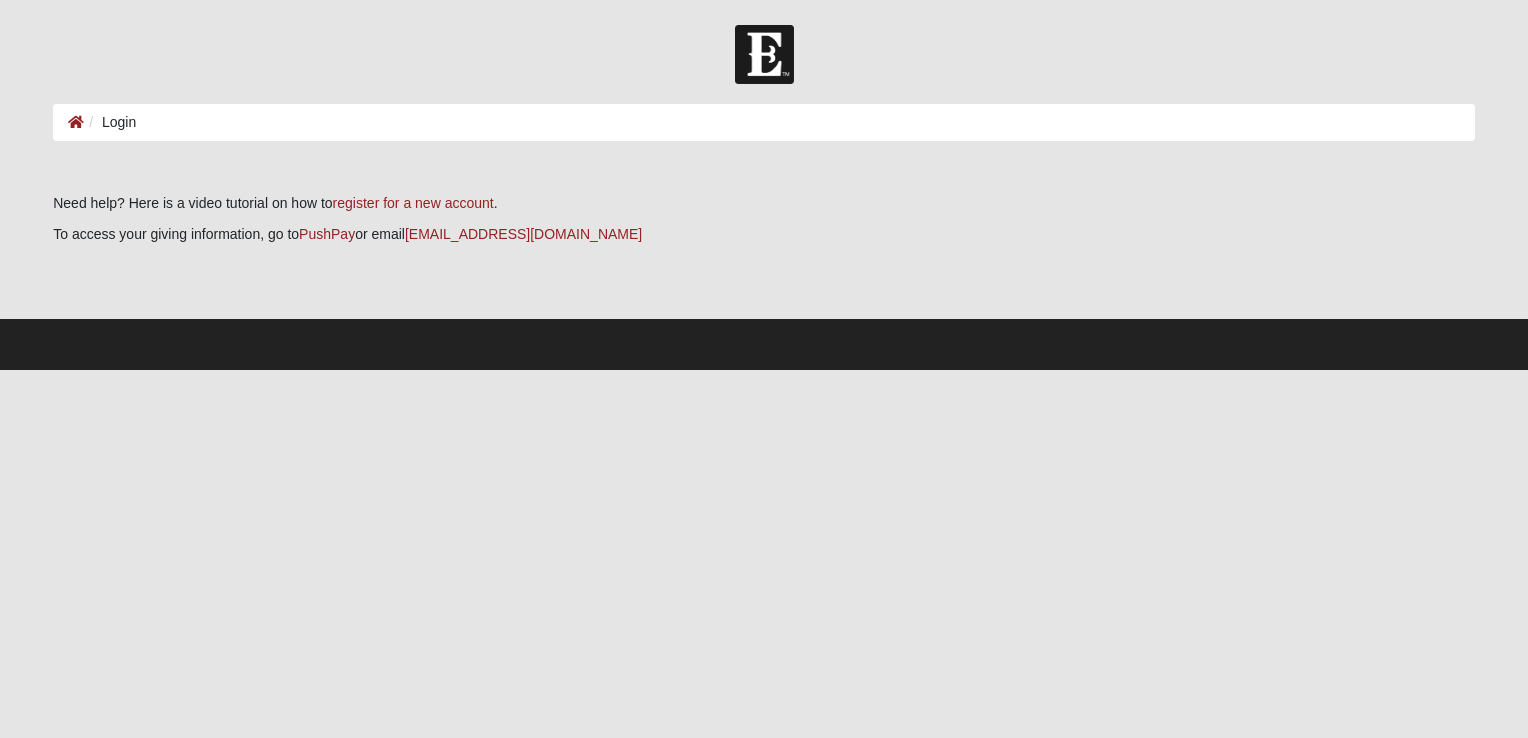 scroll, scrollTop: 0, scrollLeft: 0, axis: both 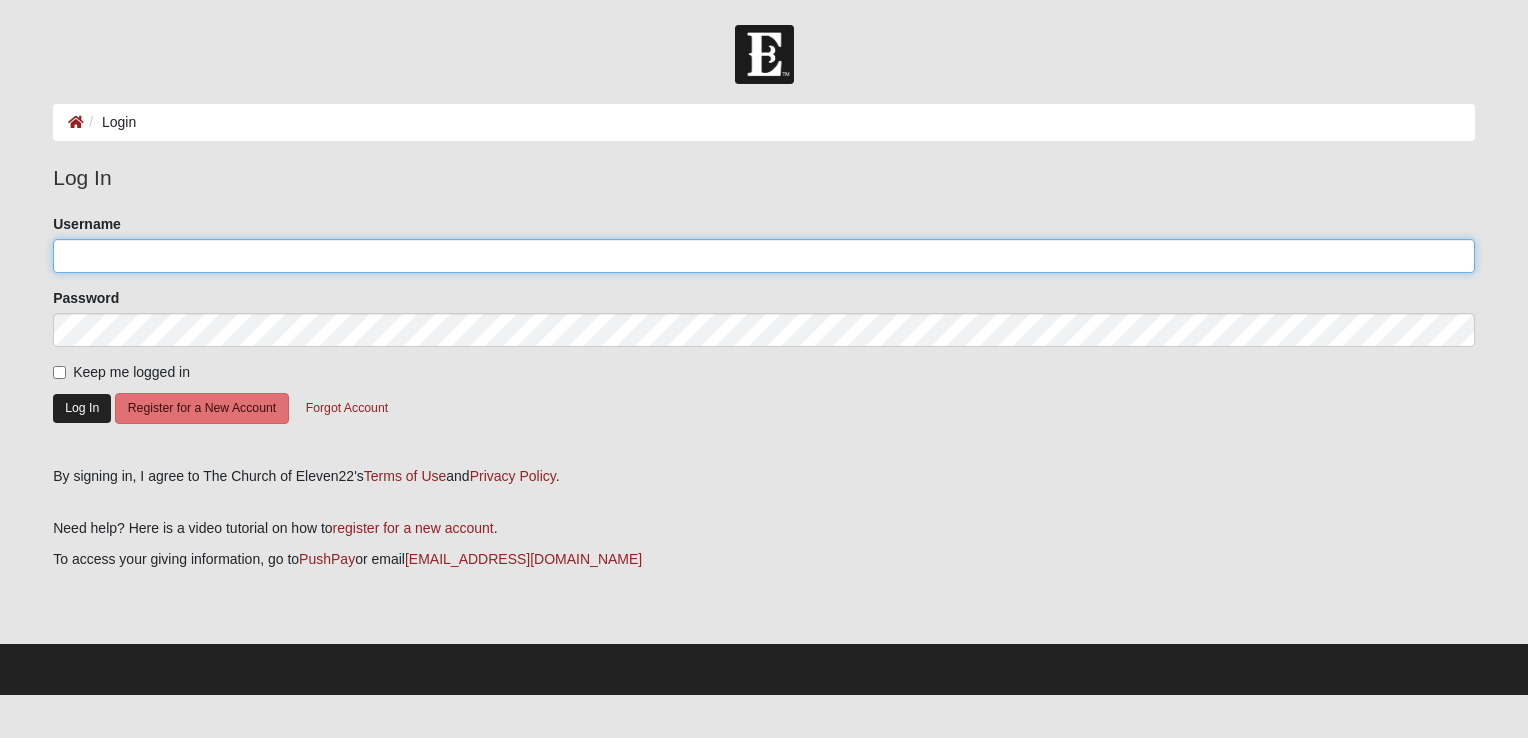 type on "Arthurcox" 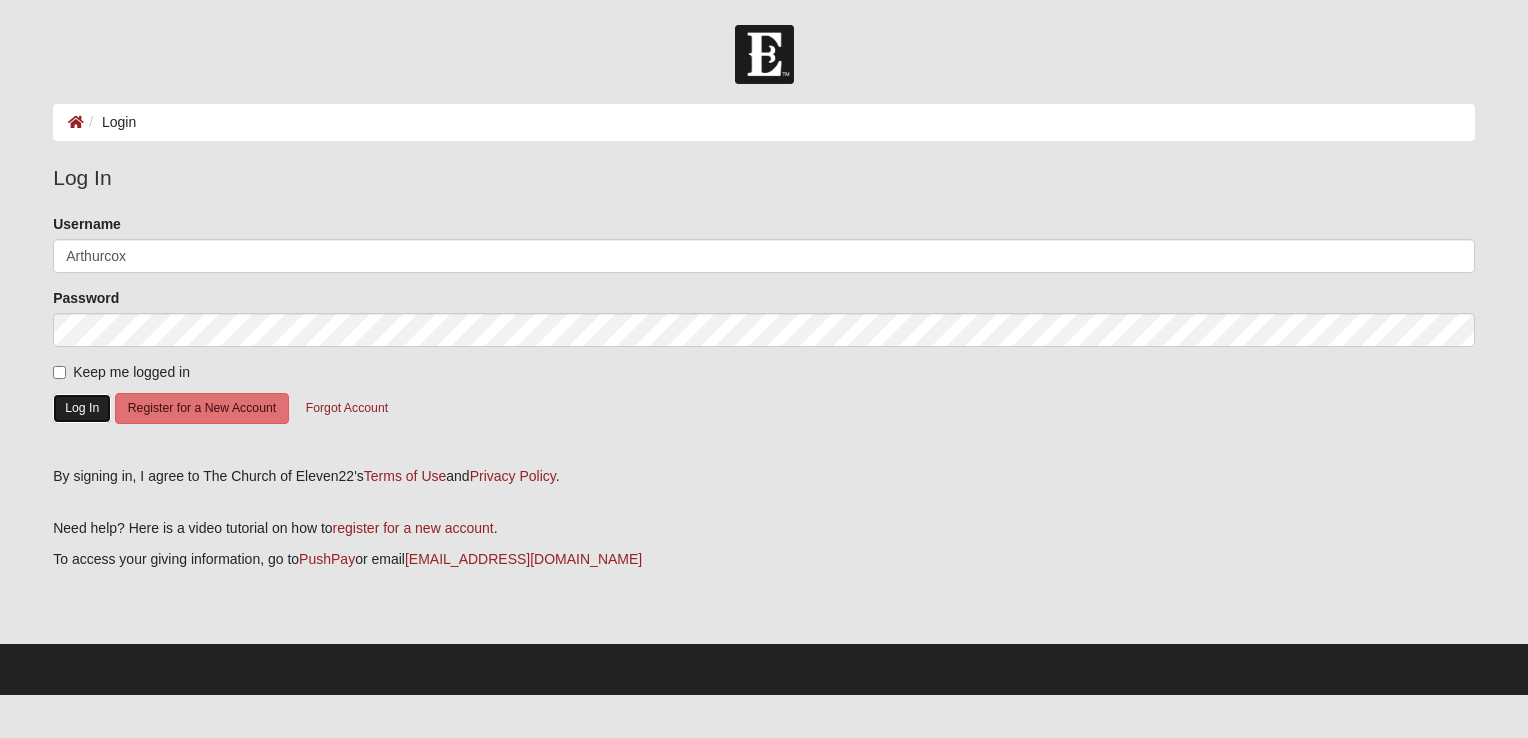 click on "Log In" 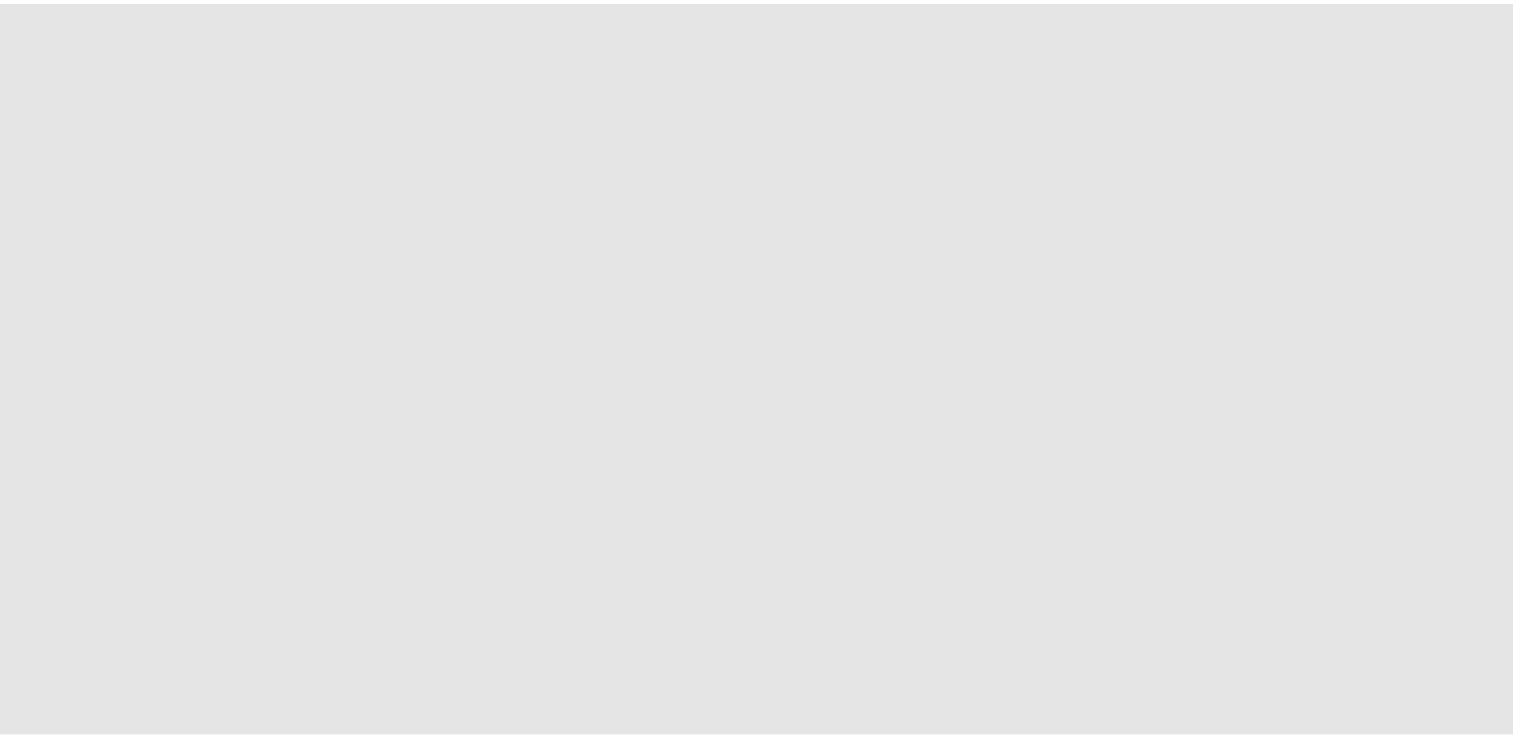 scroll, scrollTop: 0, scrollLeft: 0, axis: both 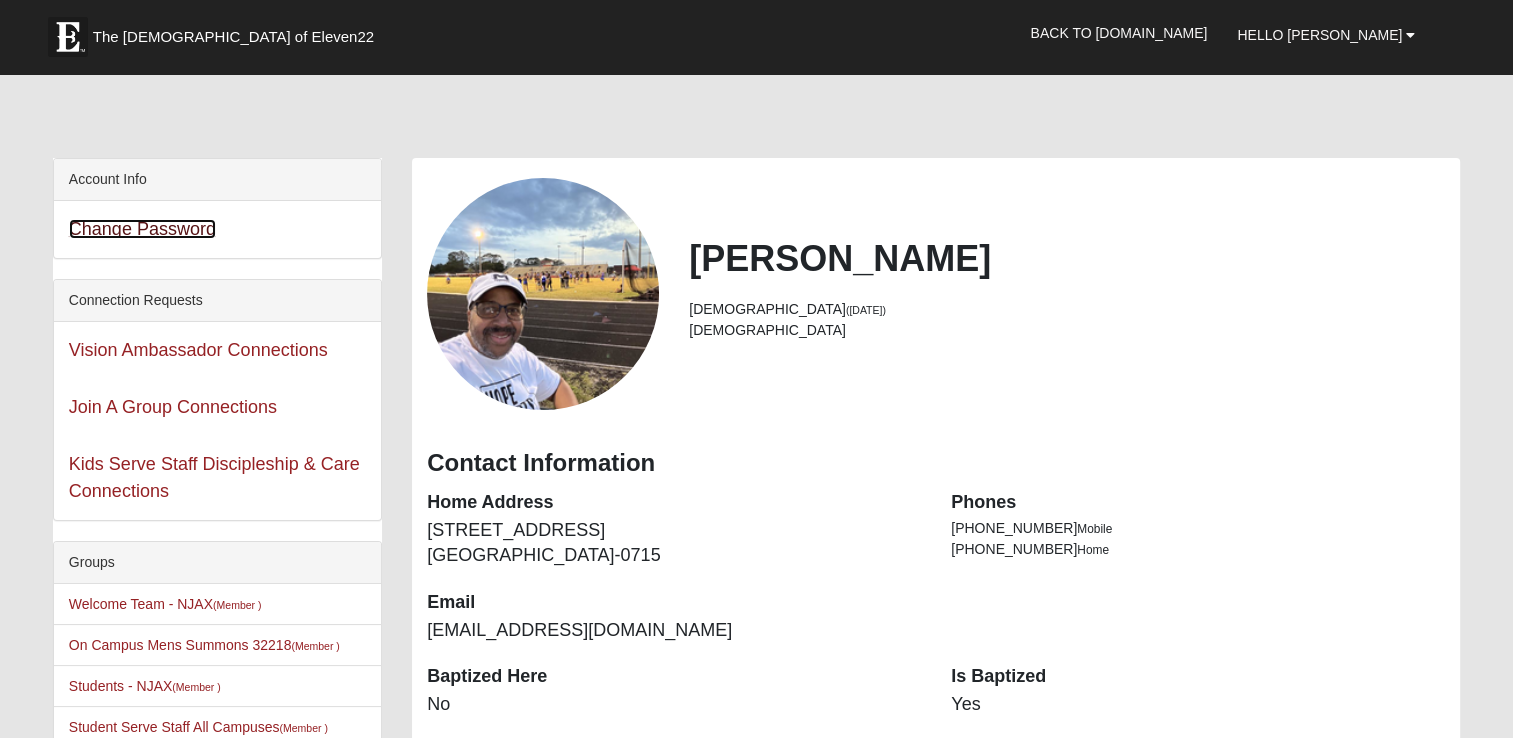 click on "Change Password" at bounding box center [142, 229] 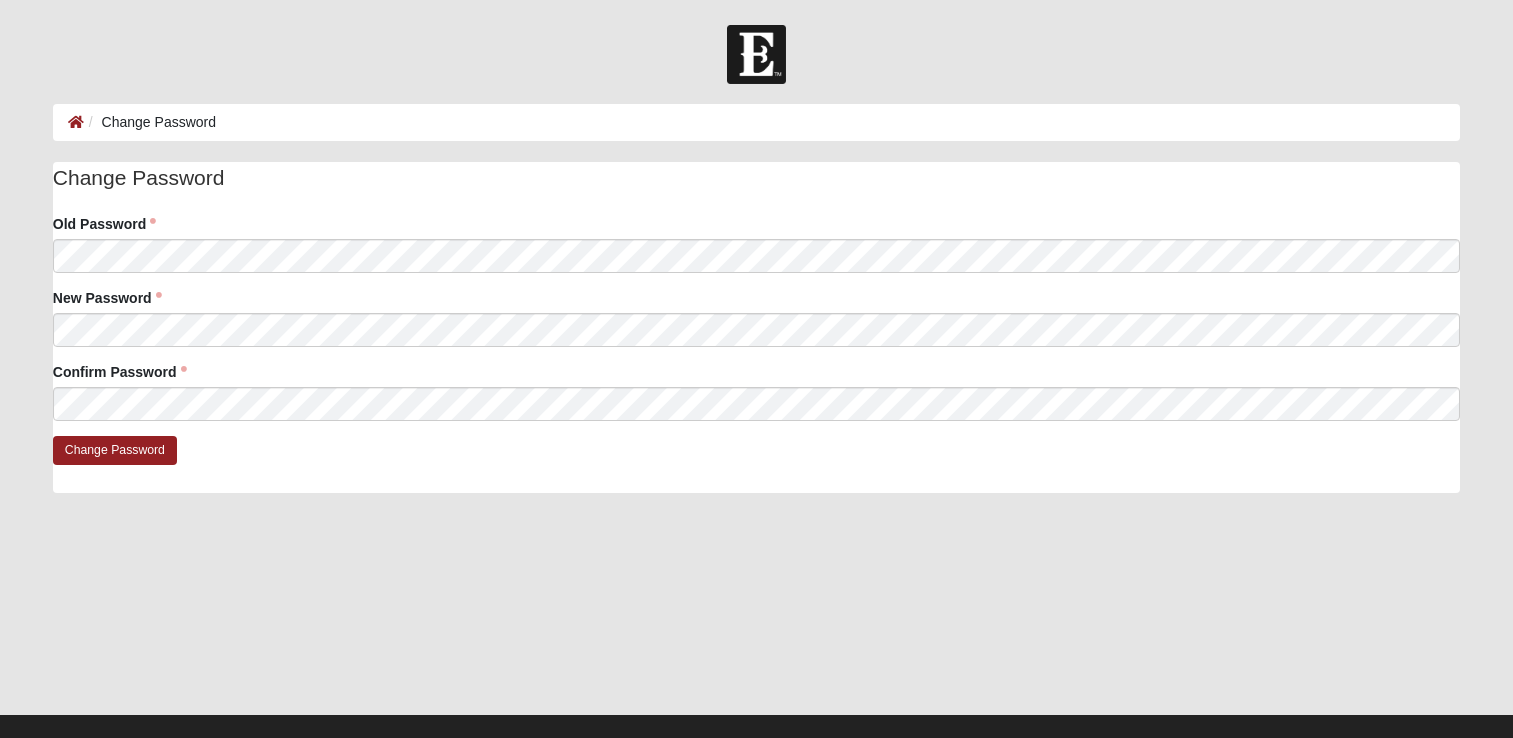 scroll, scrollTop: 0, scrollLeft: 0, axis: both 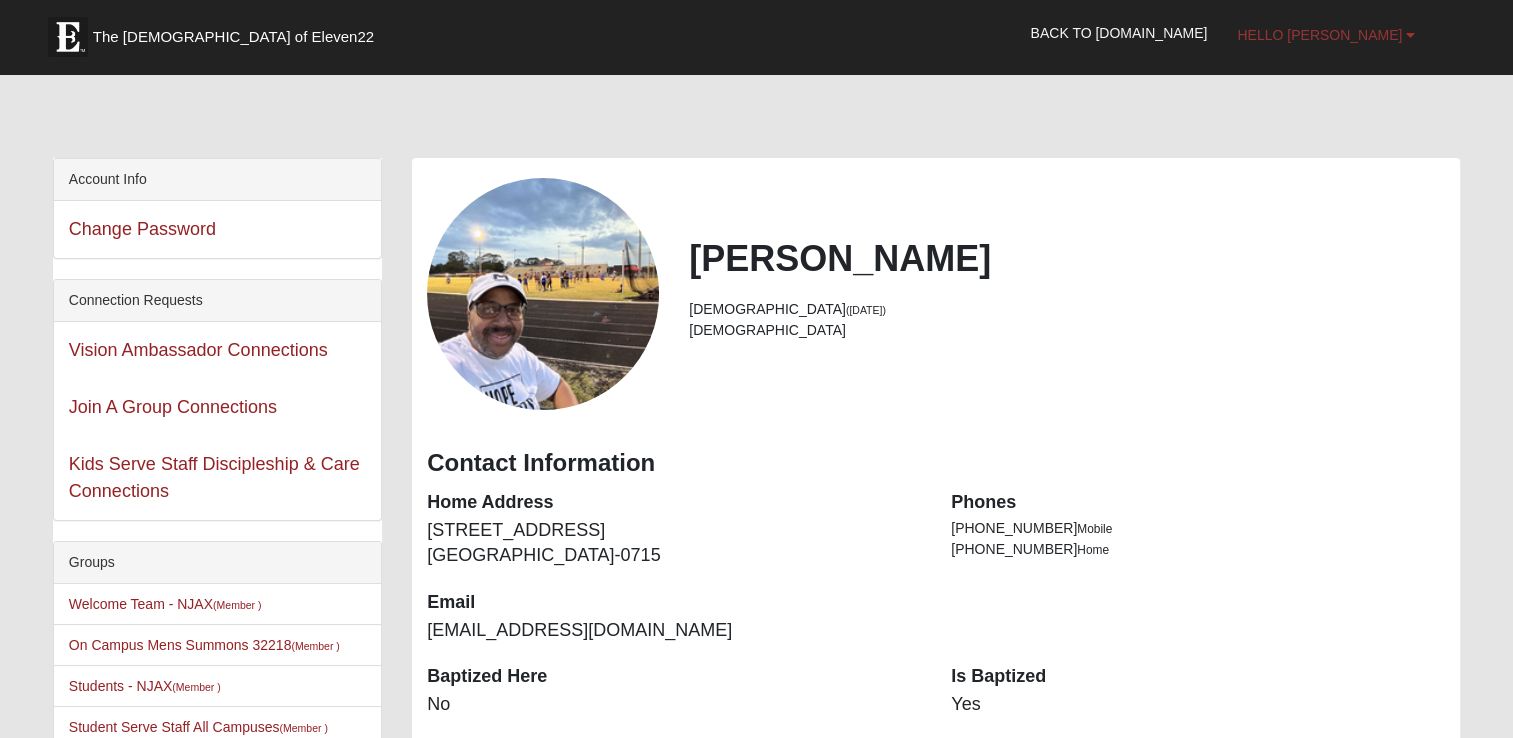click on "Hello [PERSON_NAME]" at bounding box center (1319, 35) 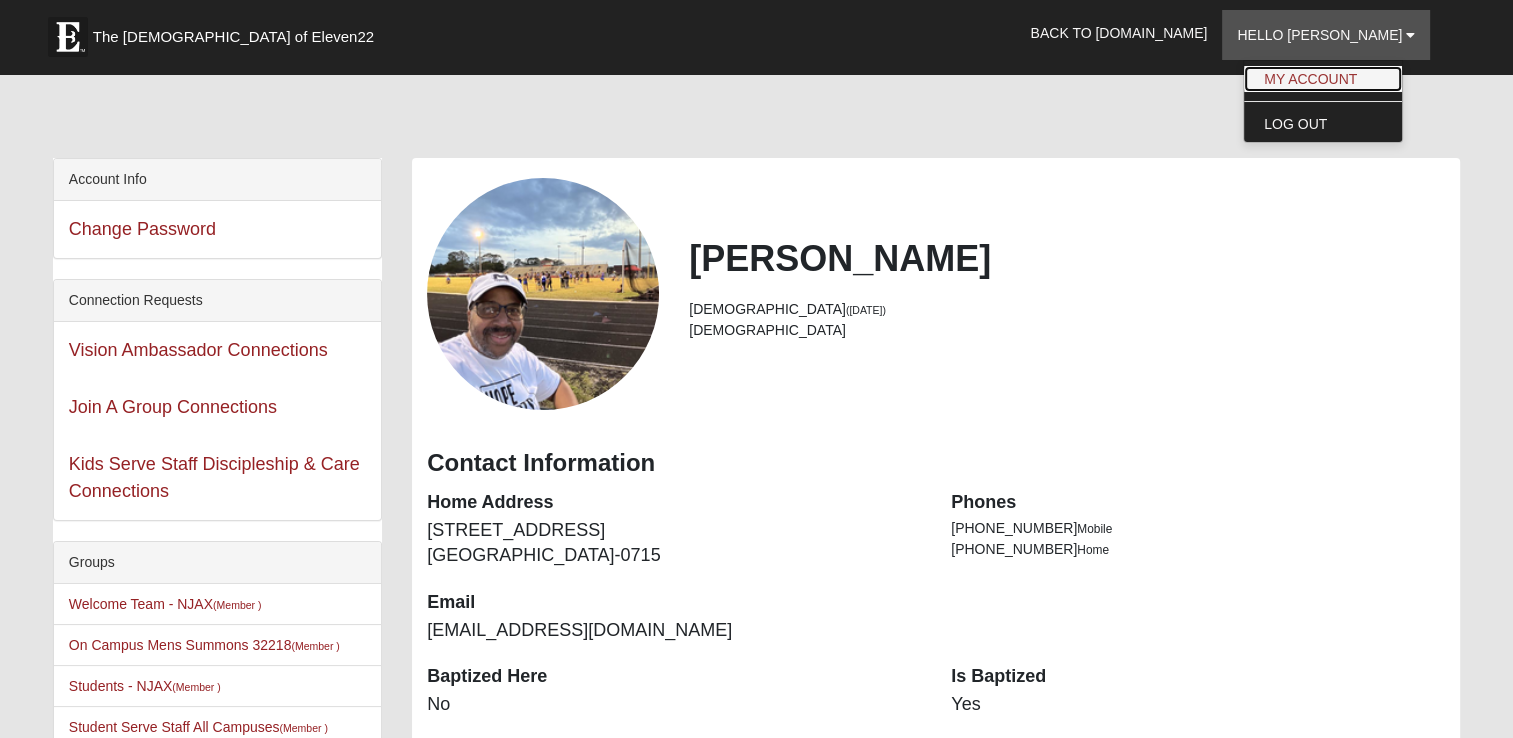 click on "My Account" at bounding box center [1323, 79] 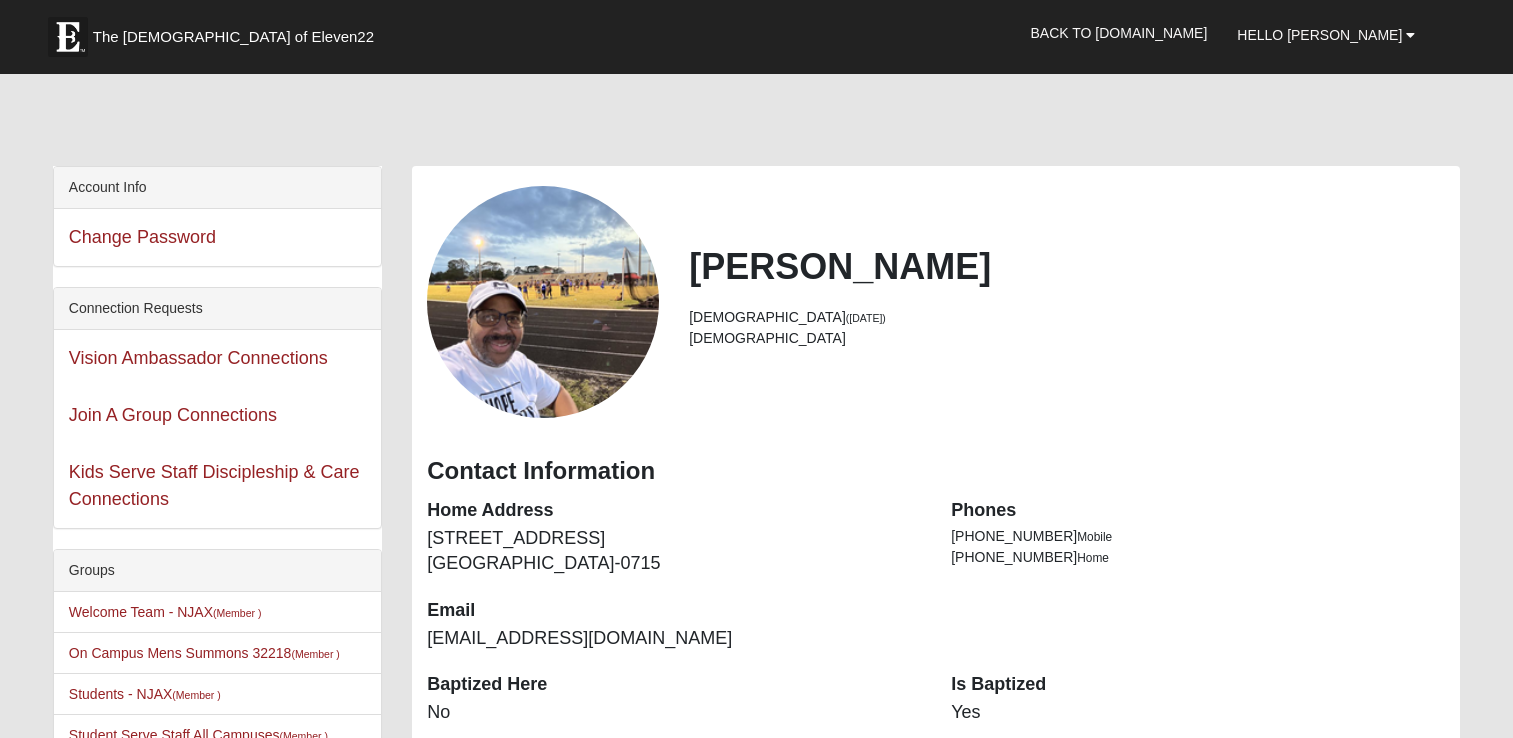 scroll, scrollTop: 0, scrollLeft: 0, axis: both 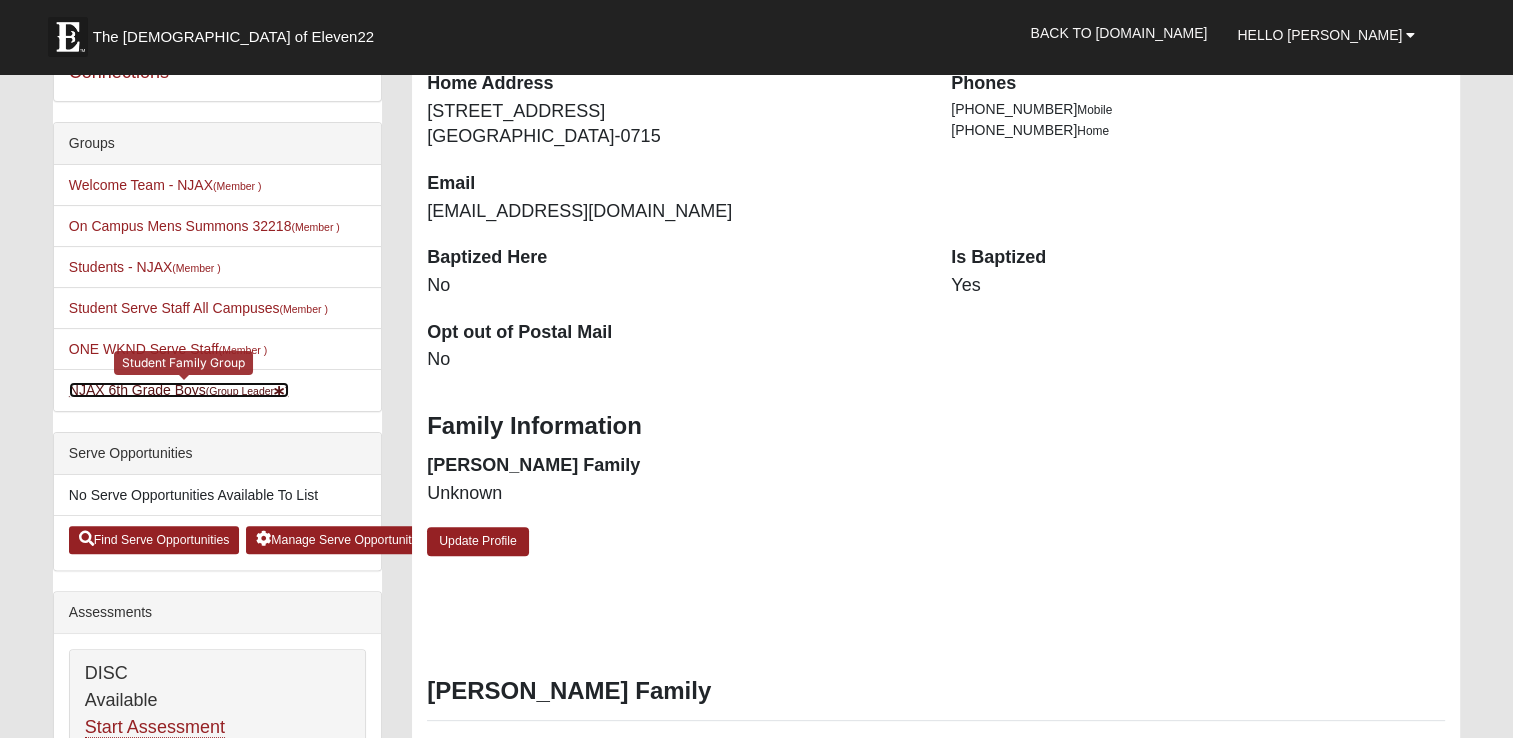 click on "(Group Leader
)" at bounding box center (247, 391) 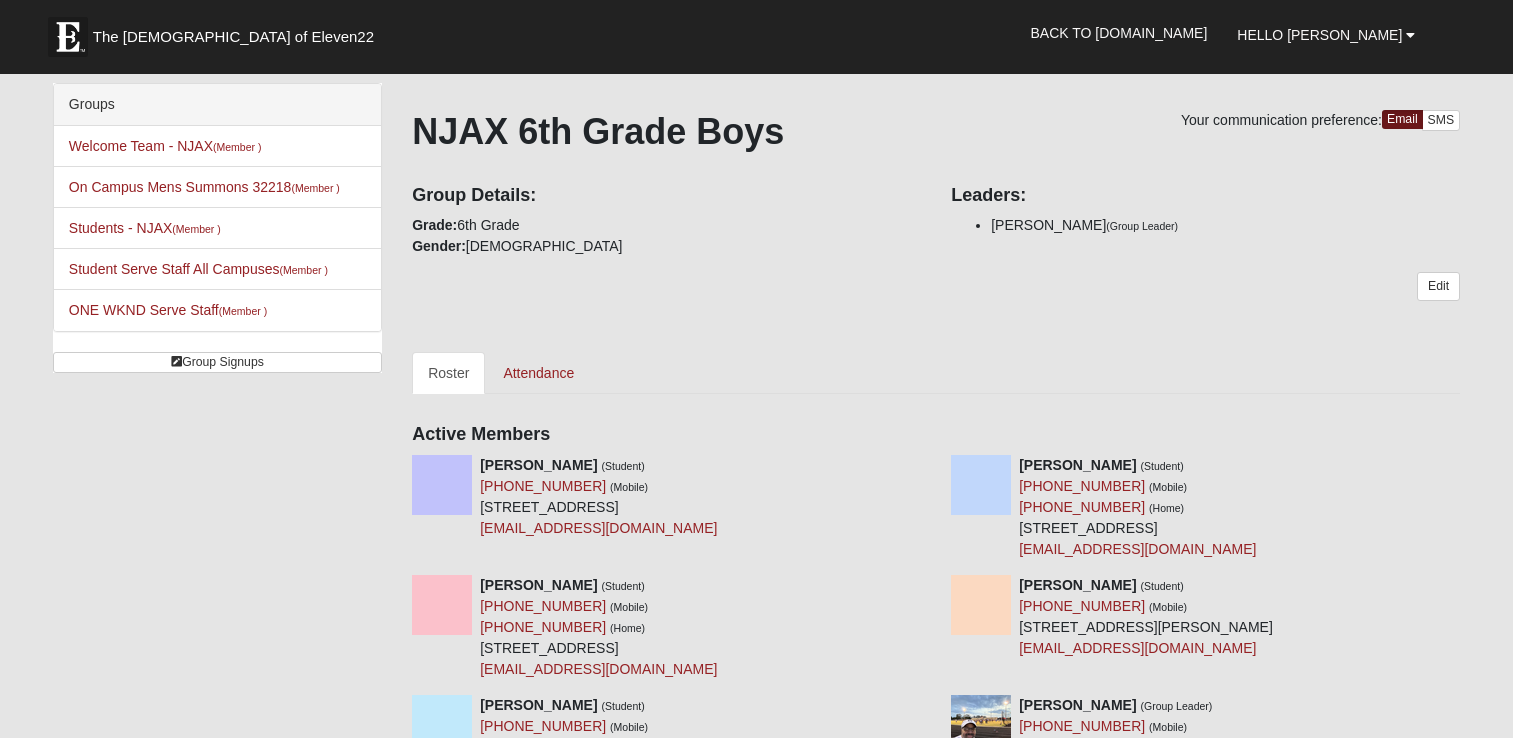 scroll, scrollTop: 0, scrollLeft: 0, axis: both 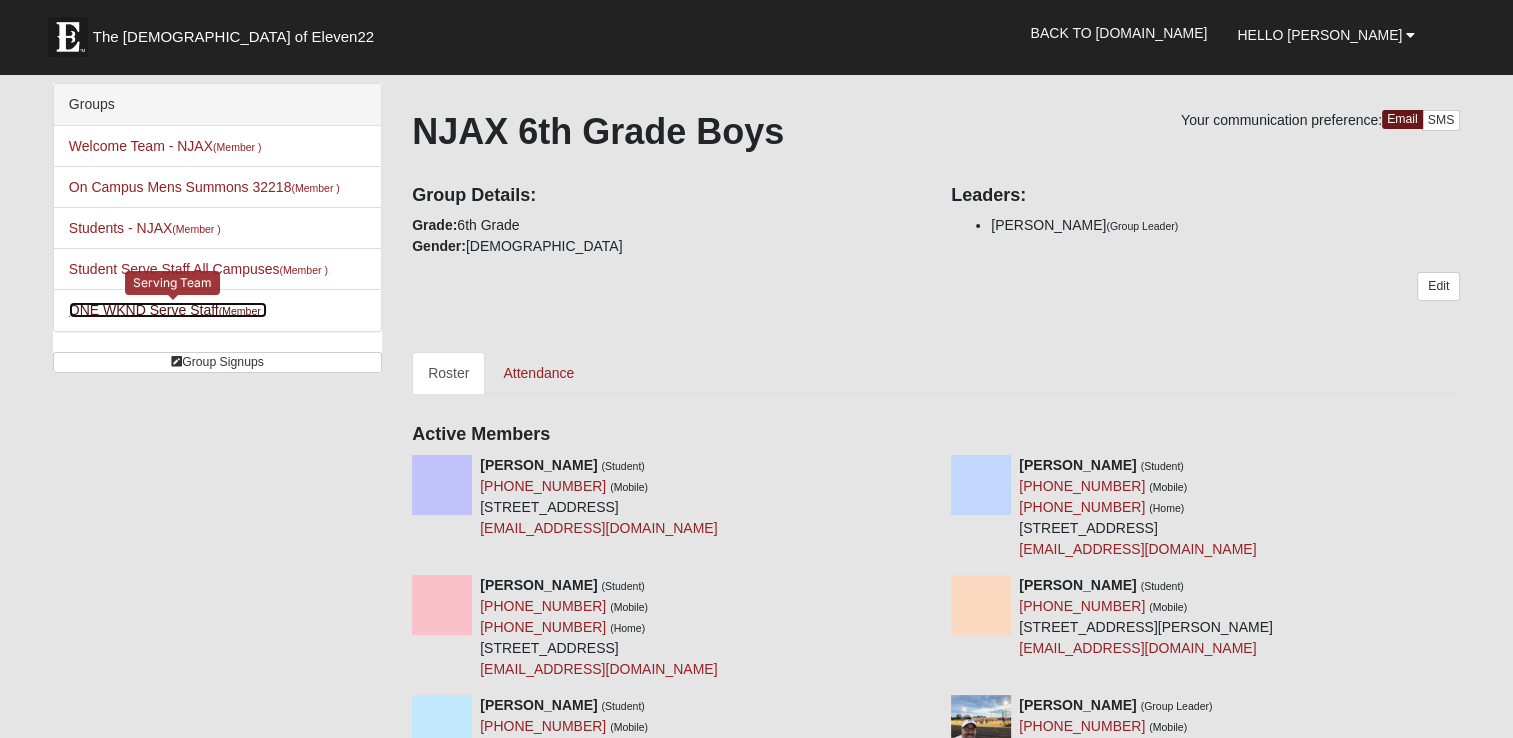 click on "ONE WKND Serve Staff  (Member        )" at bounding box center [168, 310] 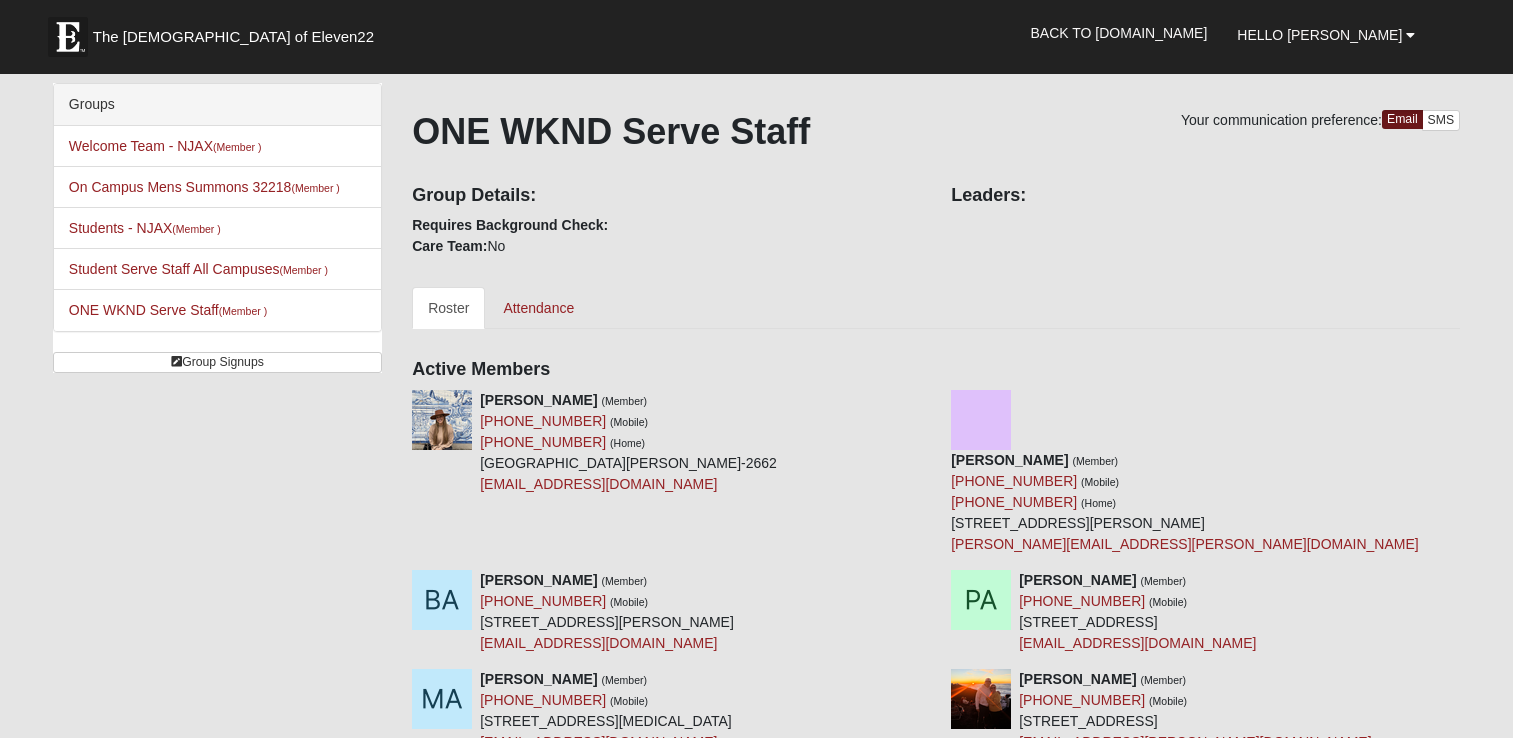 scroll, scrollTop: 0, scrollLeft: 0, axis: both 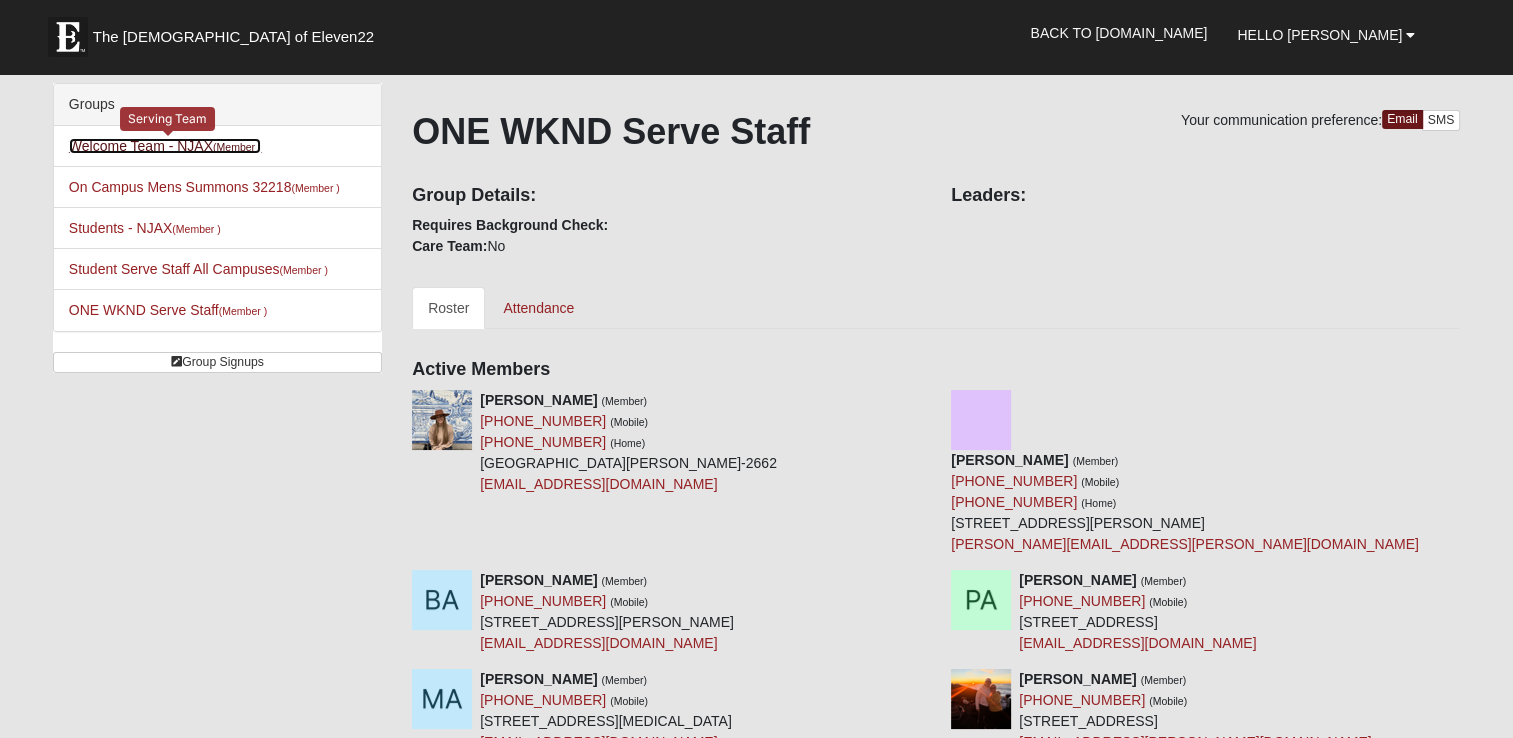 click on "Welcome Team - NJAX  (Member        )" at bounding box center [165, 146] 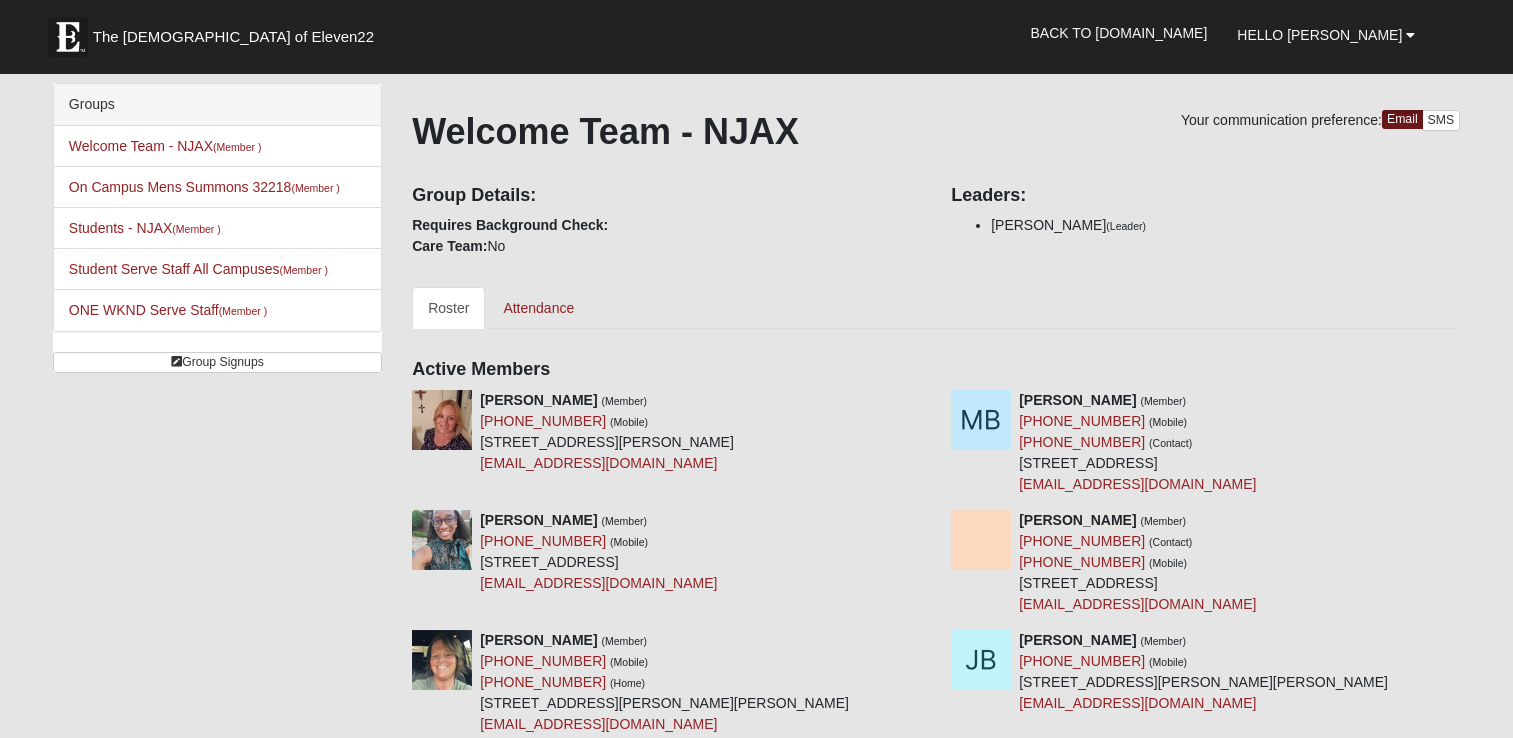 scroll, scrollTop: 0, scrollLeft: 0, axis: both 